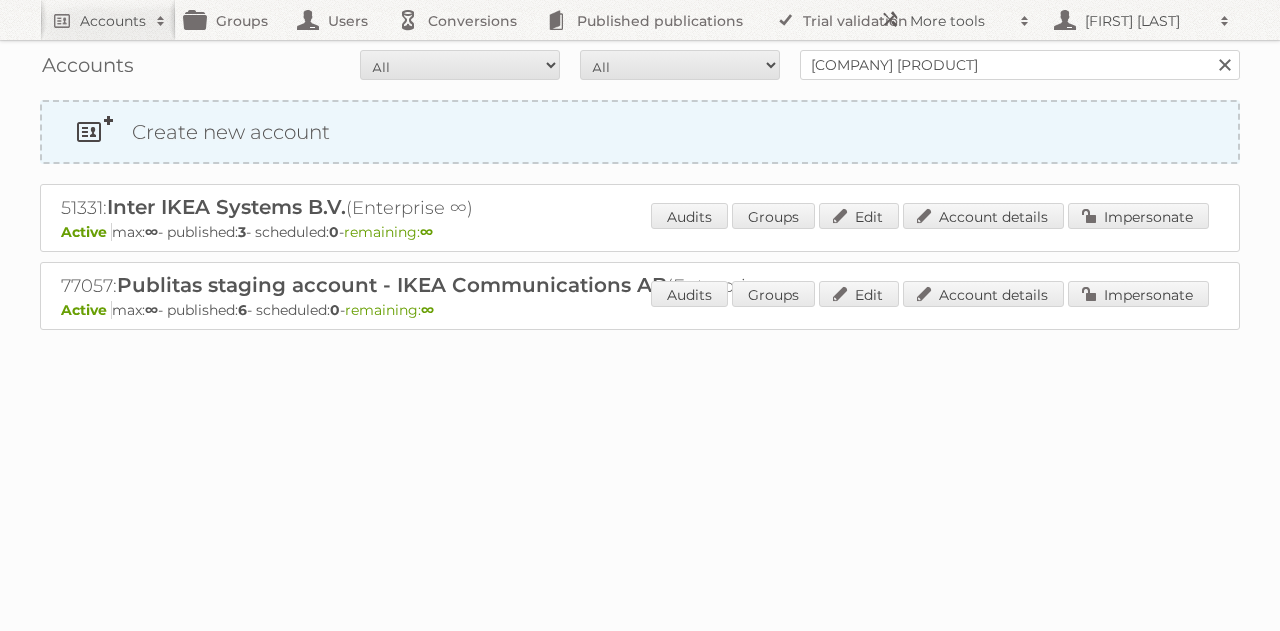 scroll, scrollTop: 0, scrollLeft: 0, axis: both 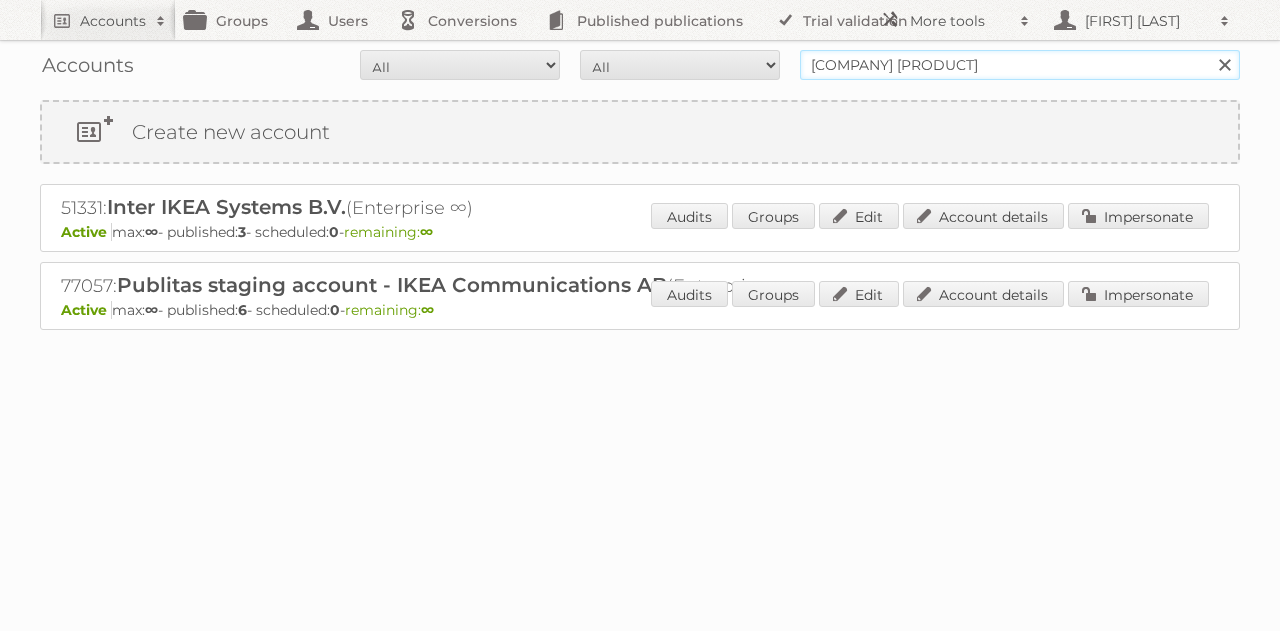 drag, startPoint x: 986, startPoint y: 61, endPoint x: 790, endPoint y: 67, distance: 196.09181 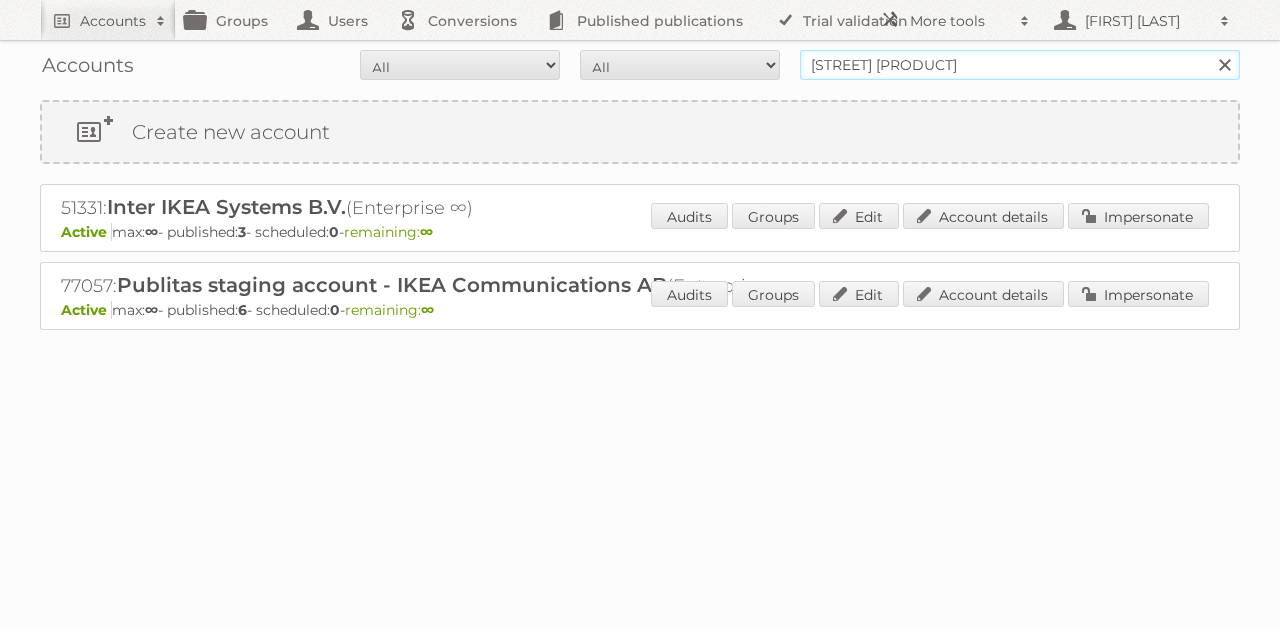 type on "aldi stores" 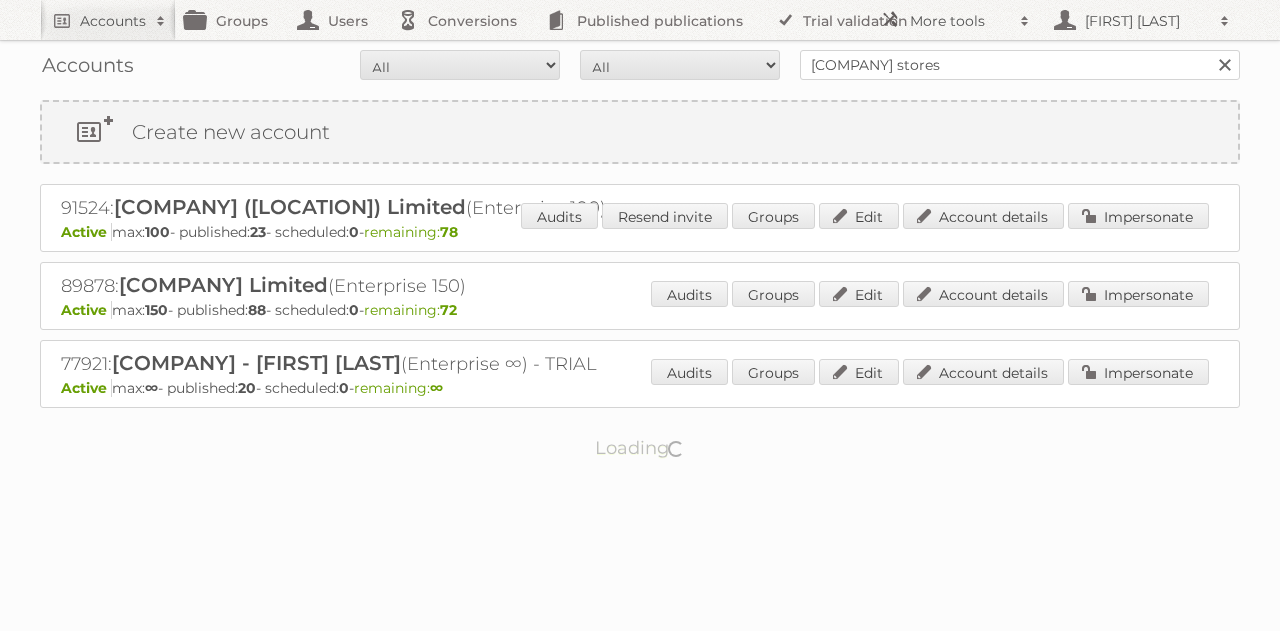 scroll, scrollTop: 0, scrollLeft: 0, axis: both 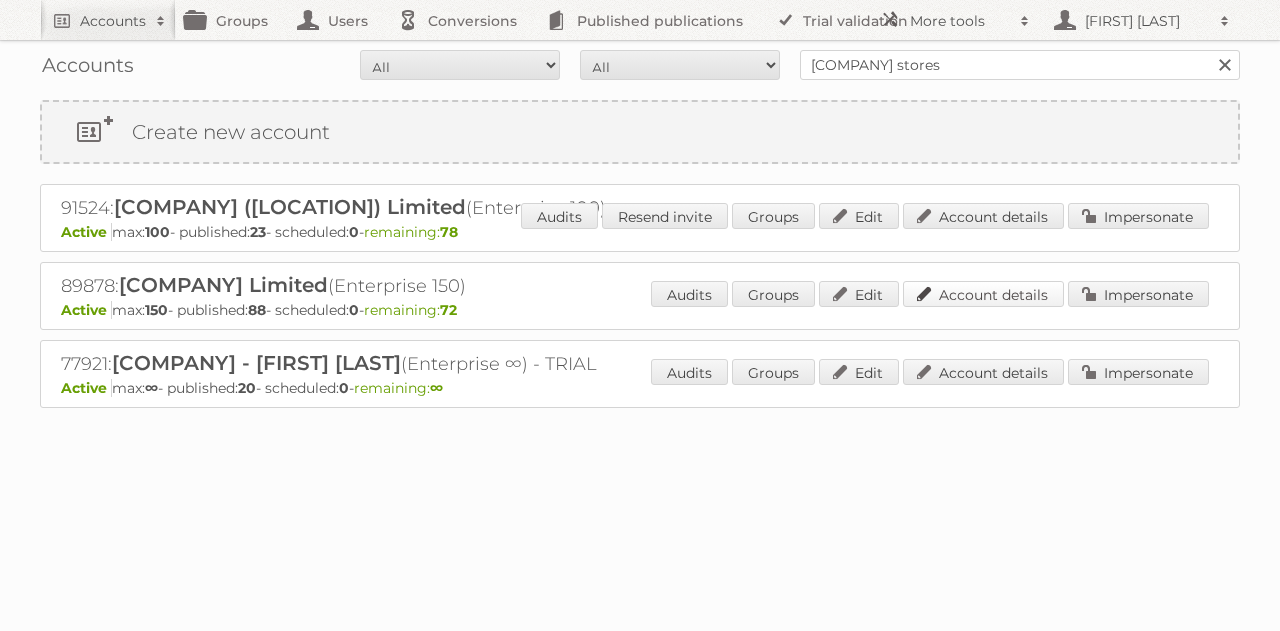 click on "Account details" at bounding box center (983, 294) 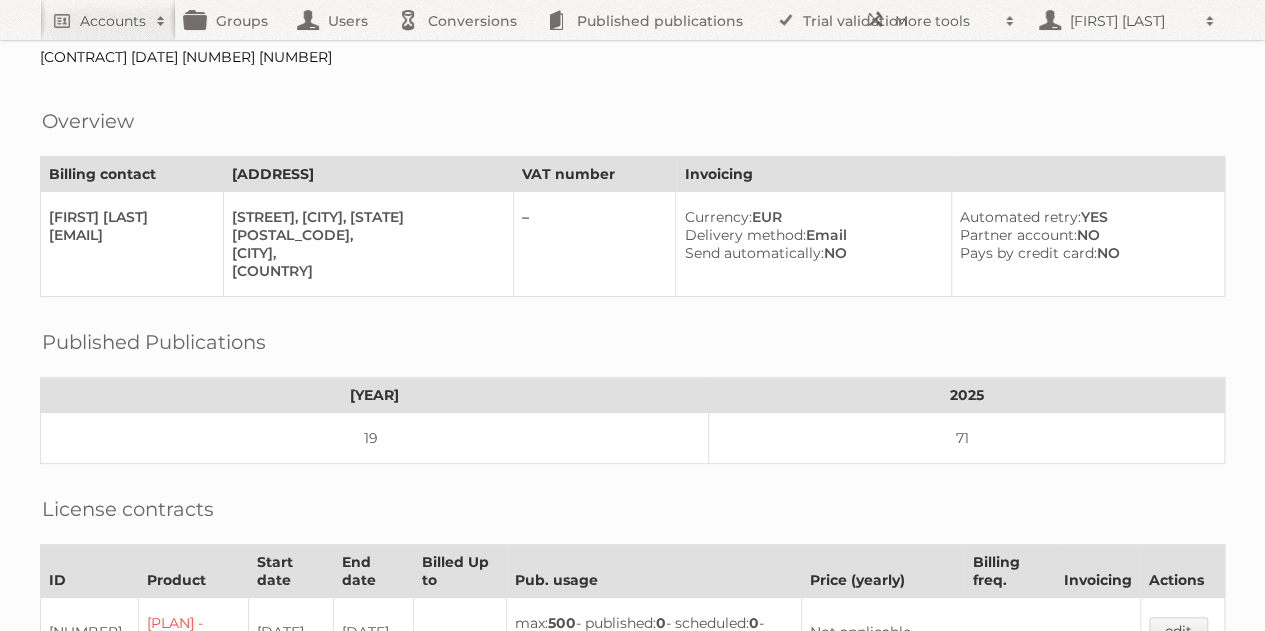 scroll, scrollTop: 0, scrollLeft: 0, axis: both 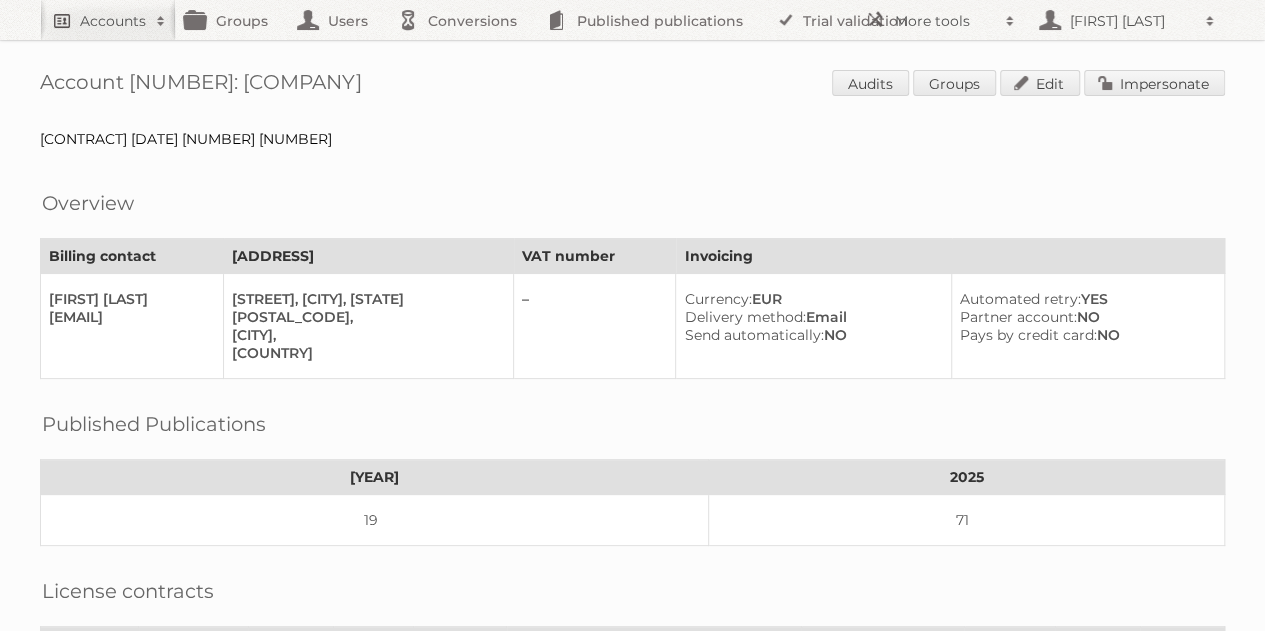click on "Accounts" at bounding box center [113, 21] 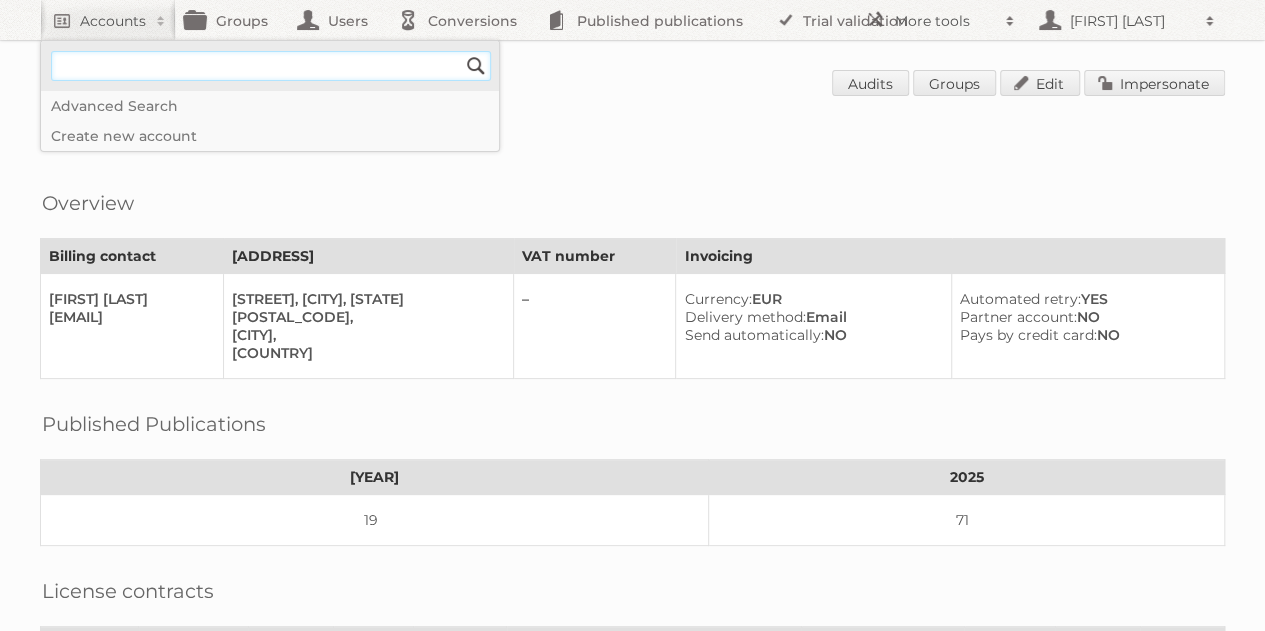 click at bounding box center [271, 66] 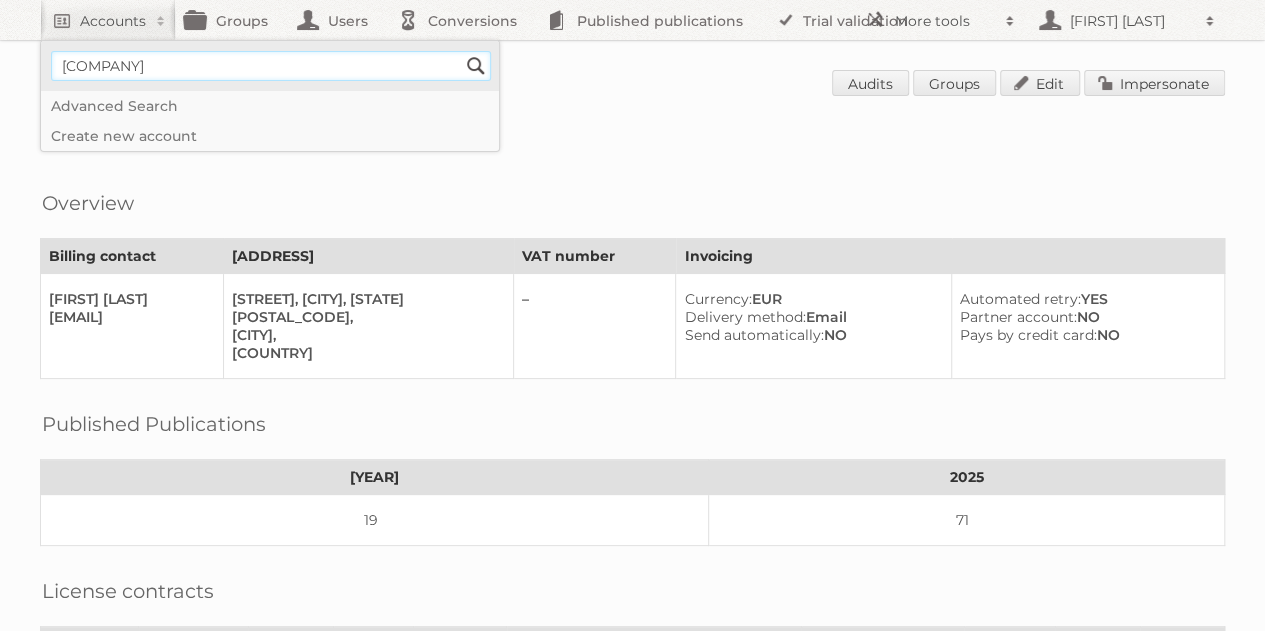 type on "hofer" 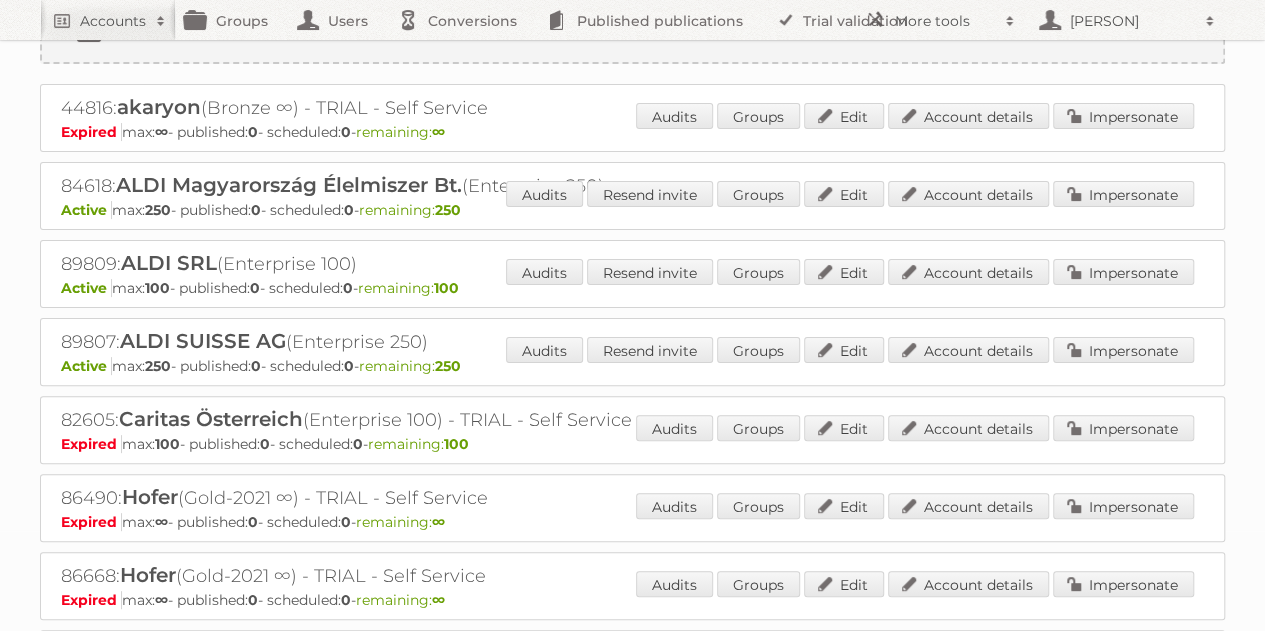 scroll, scrollTop: 0, scrollLeft: 0, axis: both 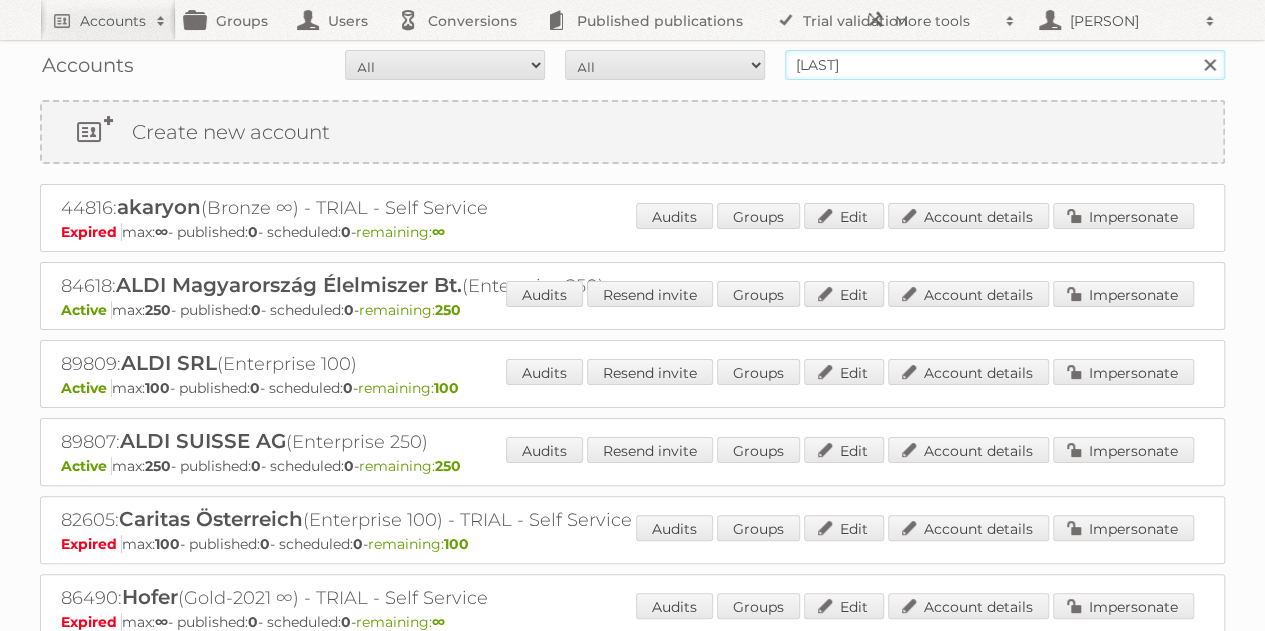 drag, startPoint x: 783, startPoint y: 55, endPoint x: 767, endPoint y: 51, distance: 16.492422 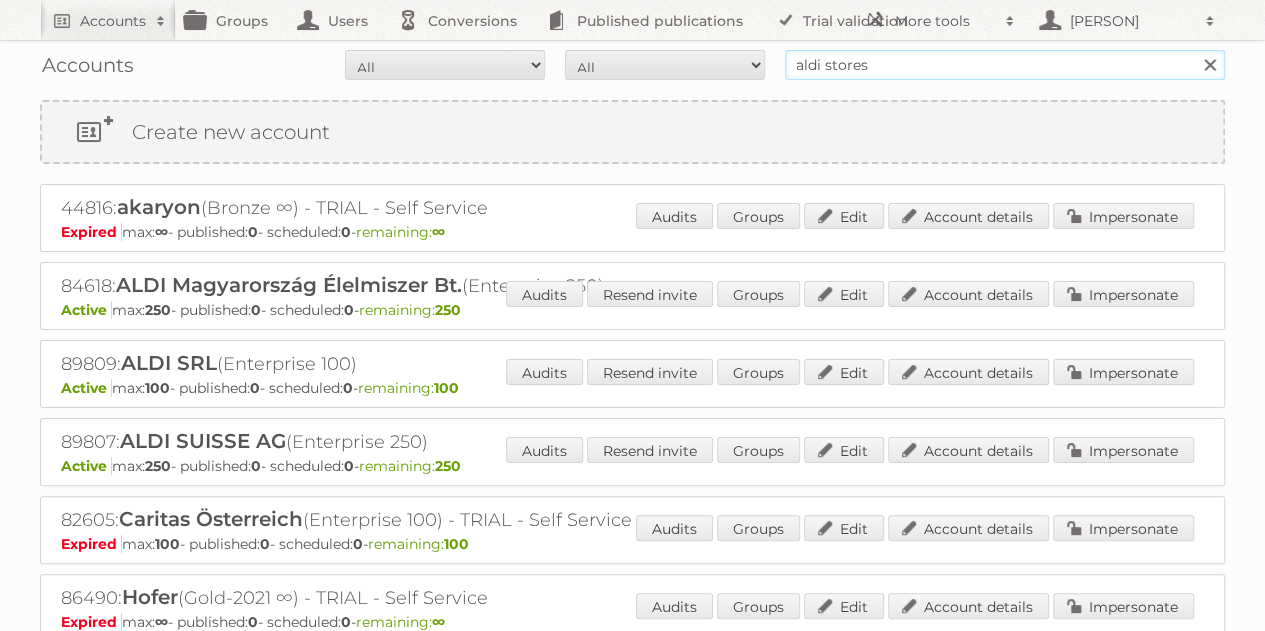 drag, startPoint x: 768, startPoint y: 65, endPoint x: 744, endPoint y: 62, distance: 24.186773 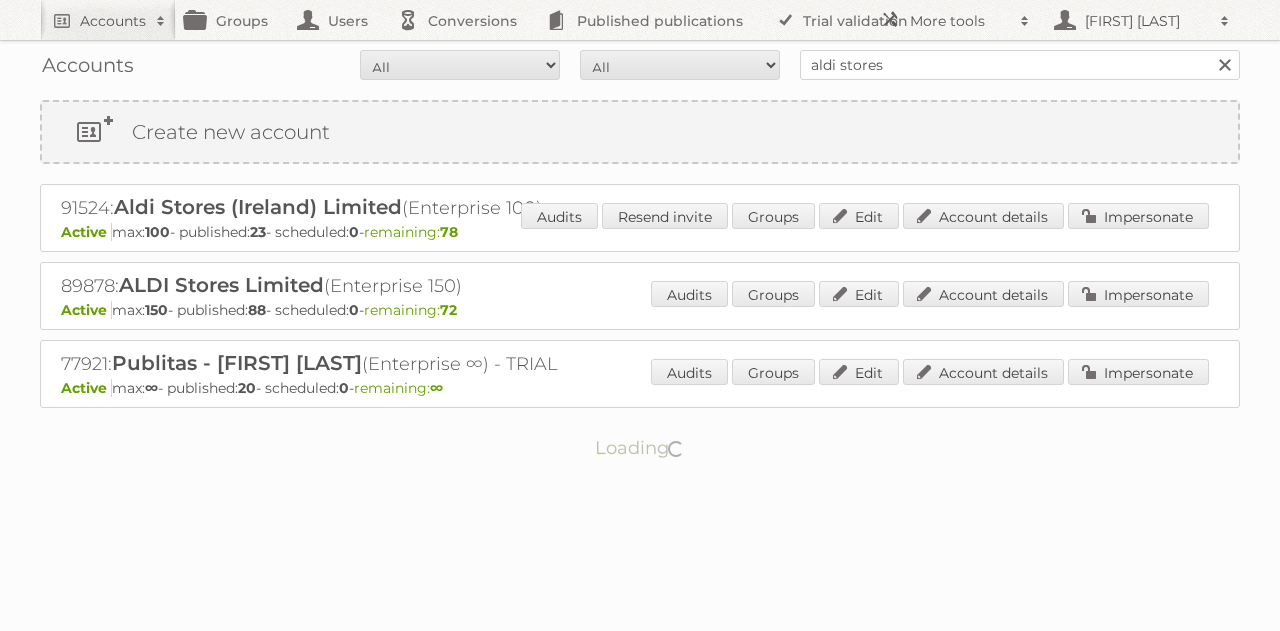 scroll, scrollTop: 0, scrollLeft: 0, axis: both 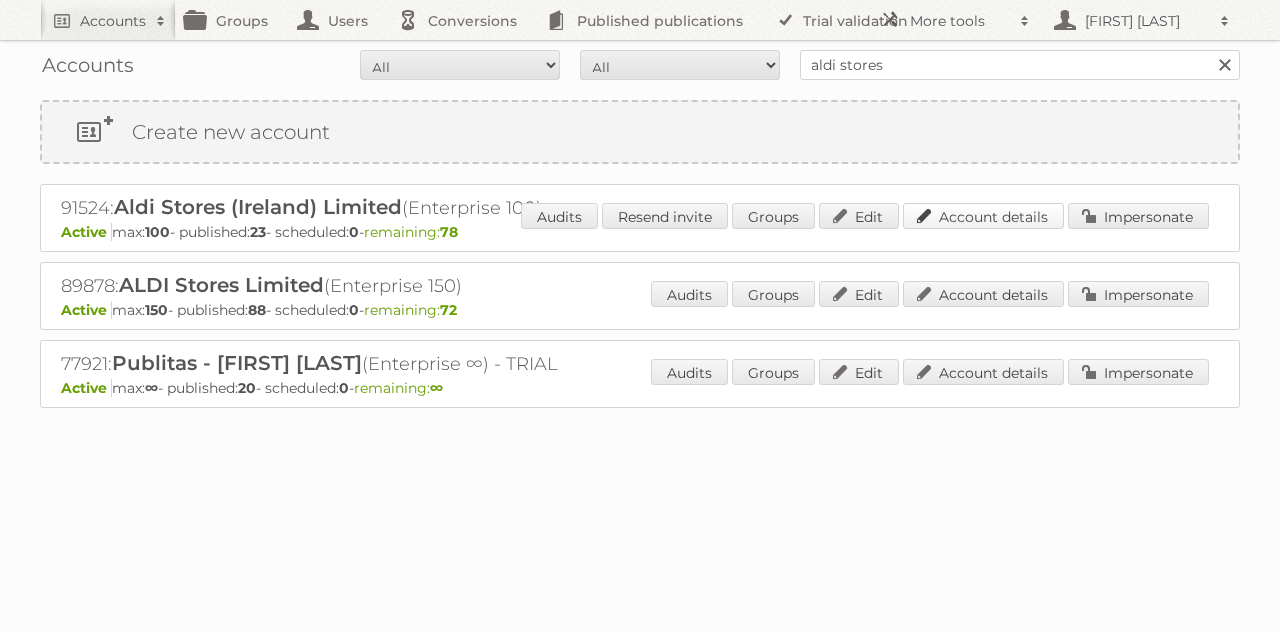 click on "Account details" at bounding box center (983, 216) 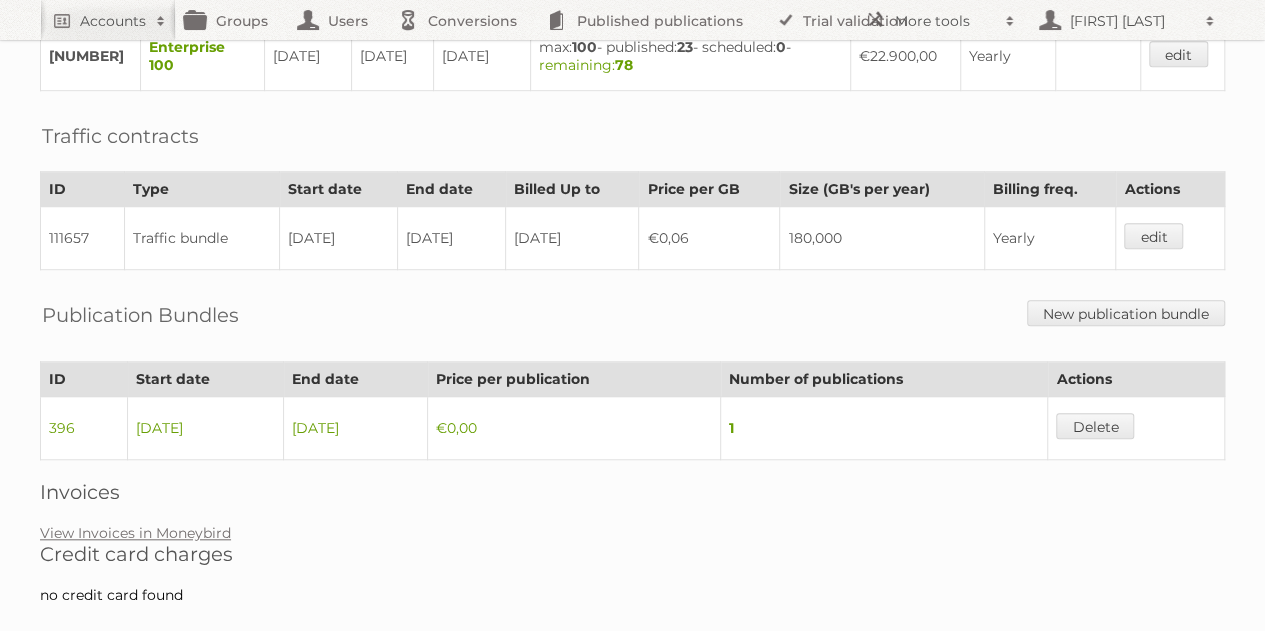 scroll, scrollTop: 558, scrollLeft: 0, axis: vertical 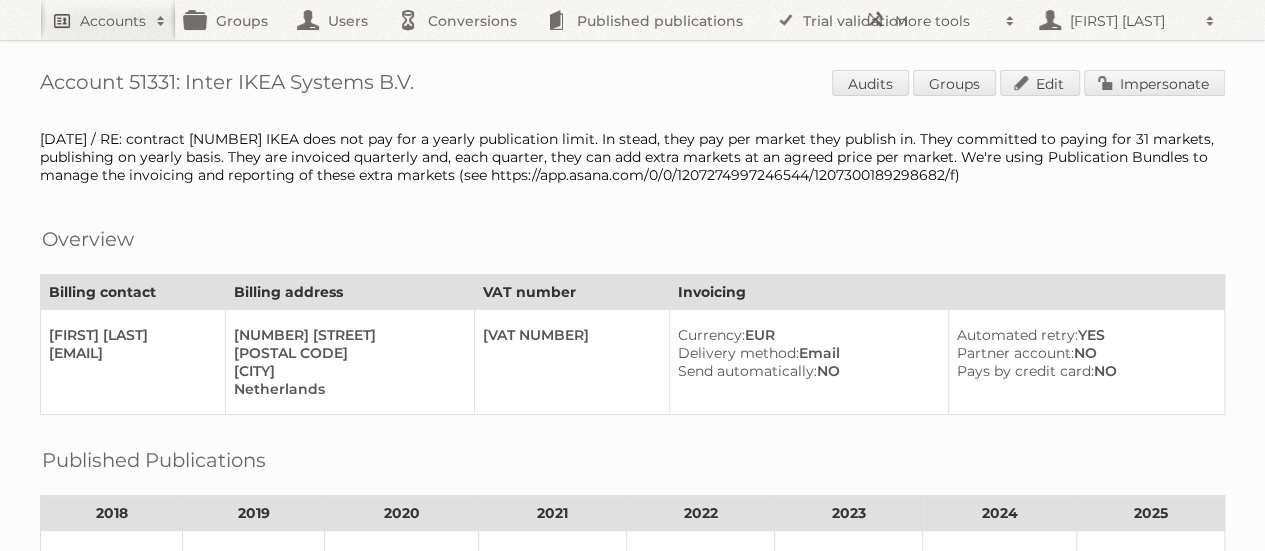 click on "Accounts" at bounding box center (113, 21) 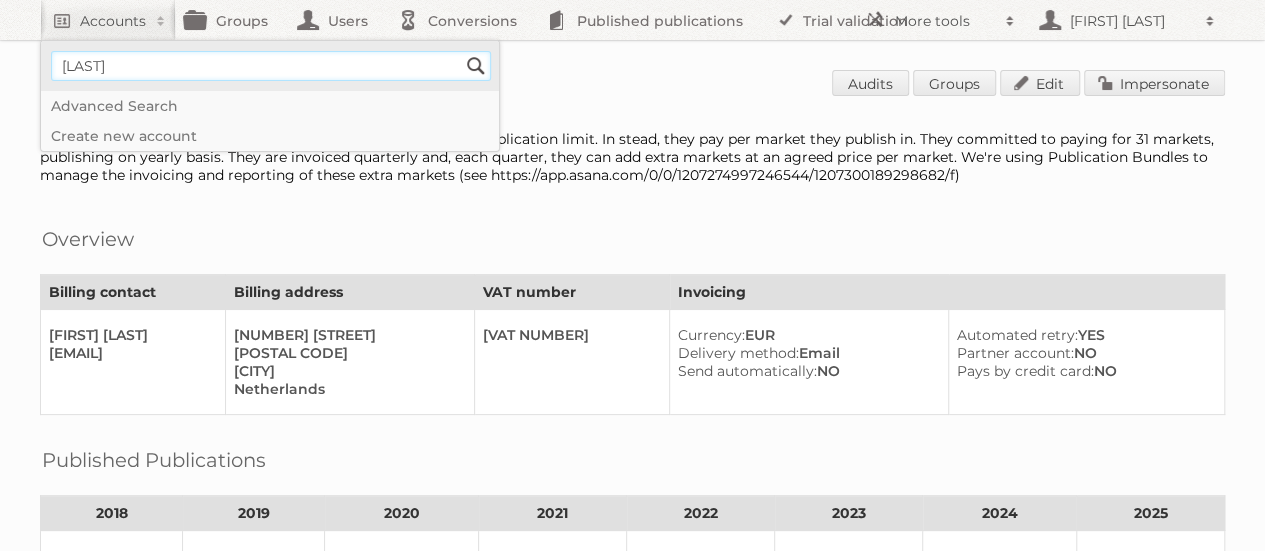 type on "hofer" 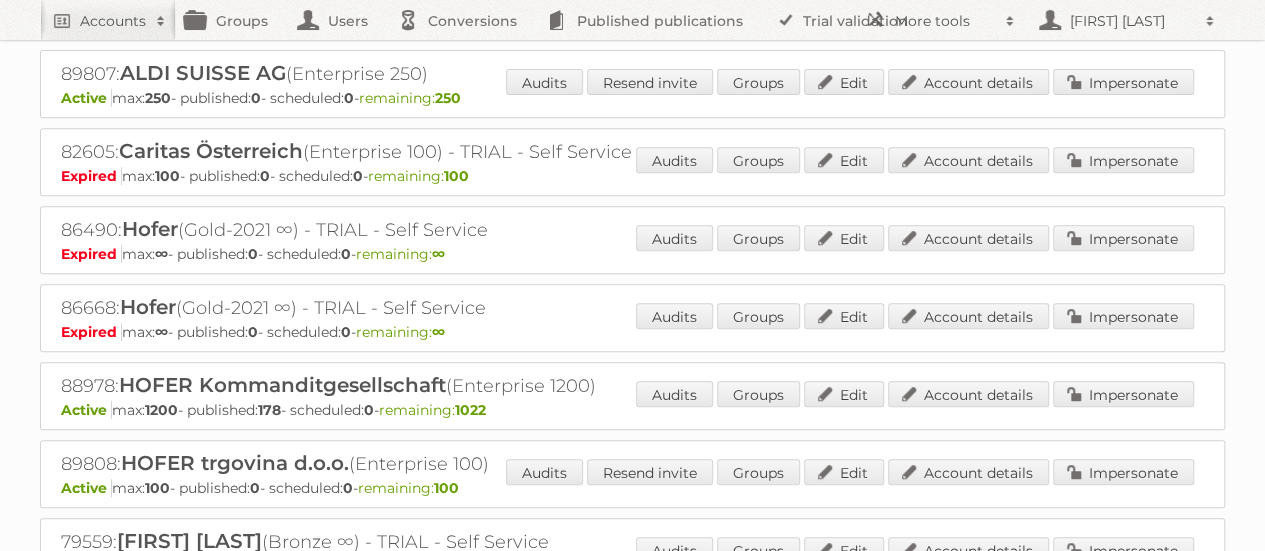 scroll, scrollTop: 400, scrollLeft: 0, axis: vertical 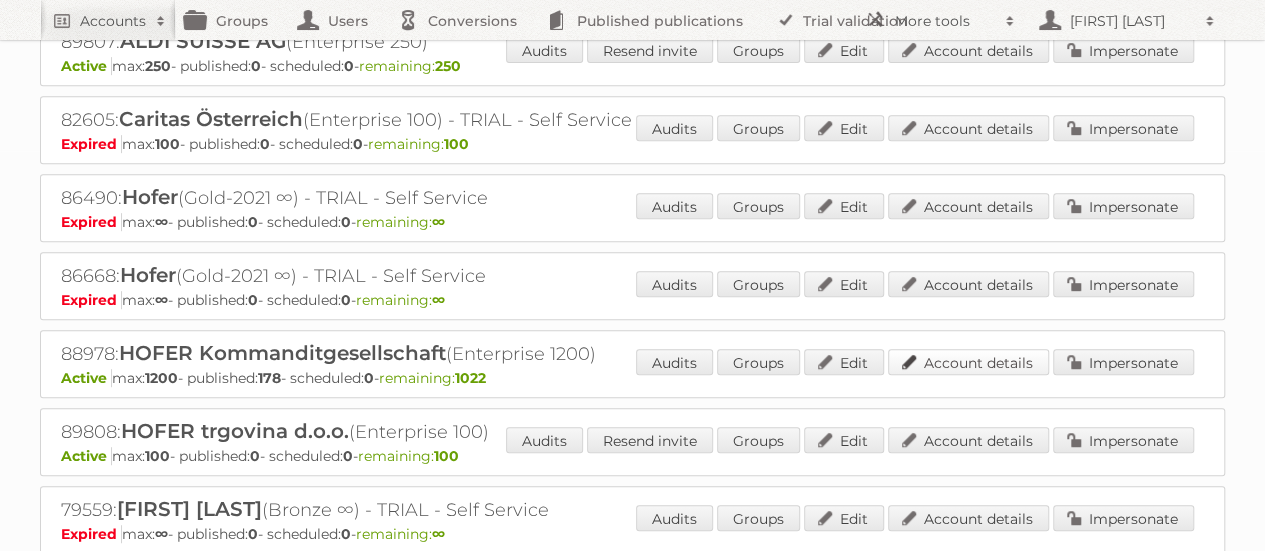 click on "Account details" at bounding box center (968, 362) 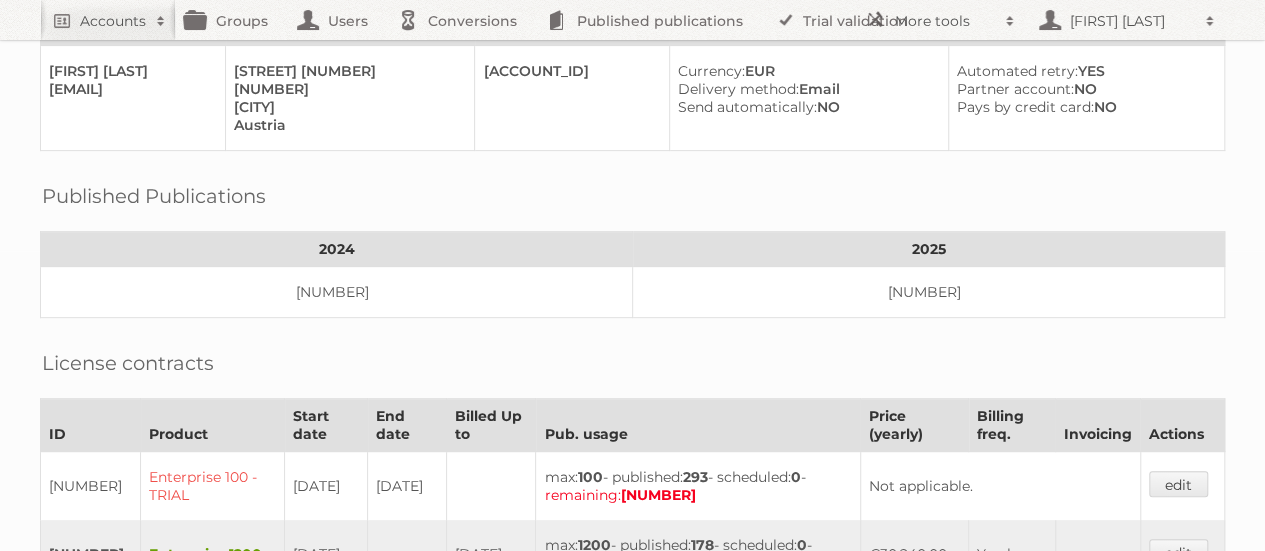 scroll, scrollTop: 600, scrollLeft: 0, axis: vertical 